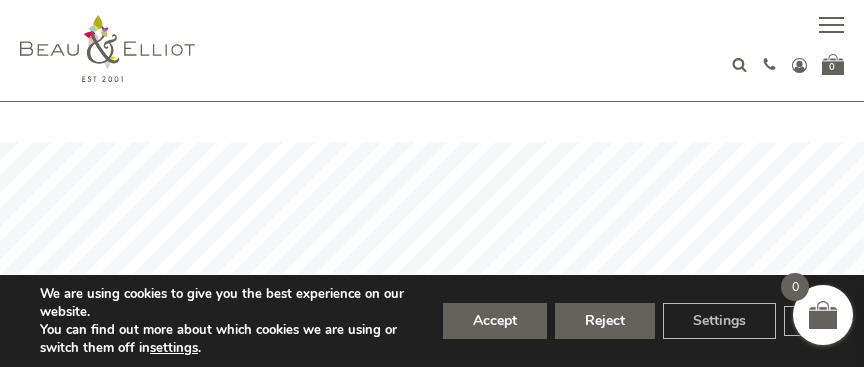 click on "Reject" at bounding box center [605, 321] 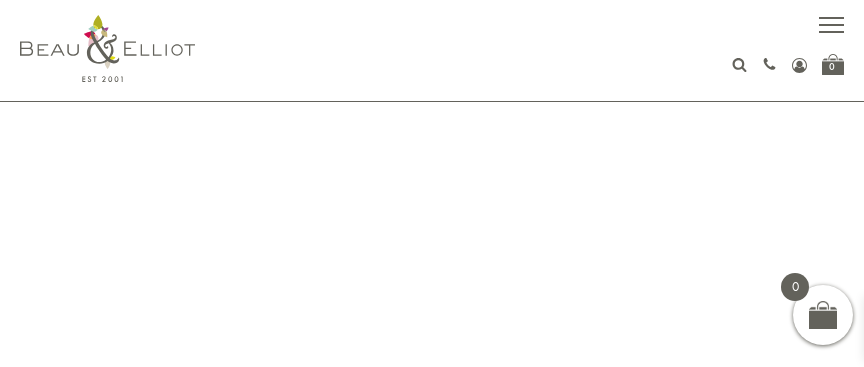 scroll, scrollTop: 108, scrollLeft: 0, axis: vertical 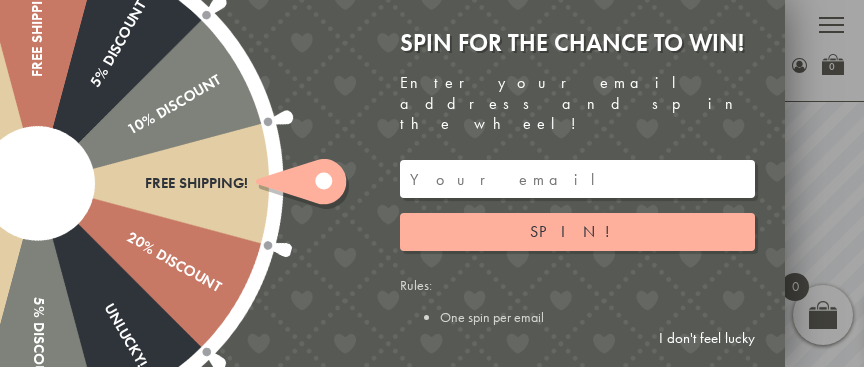 click on "I don't feel lucky" at bounding box center [707, 338] 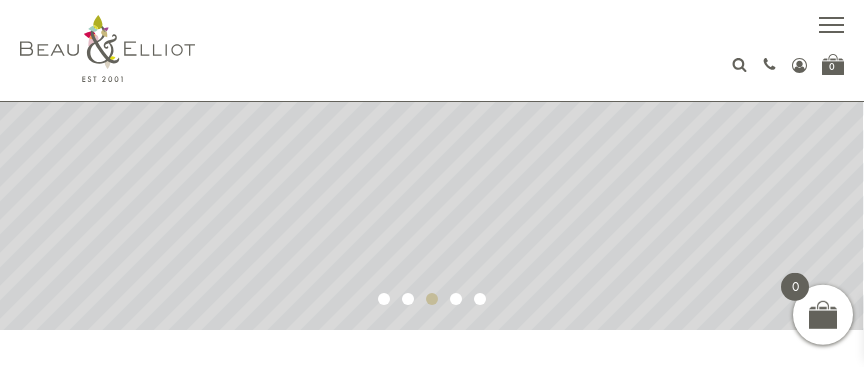 scroll, scrollTop: 198, scrollLeft: 0, axis: vertical 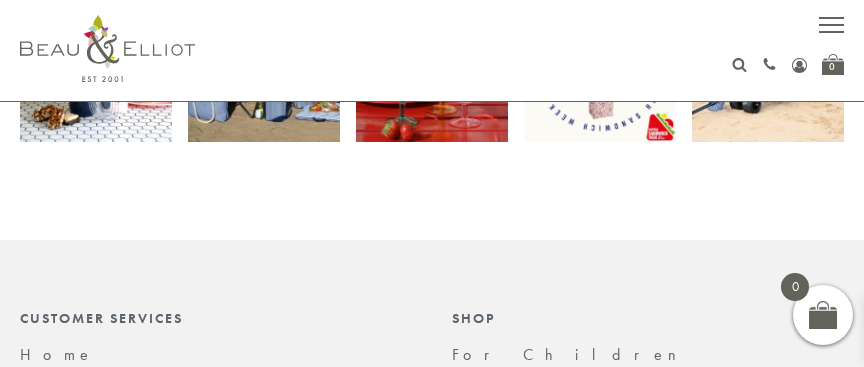 click on "Shop" at bounding box center (648, 318) 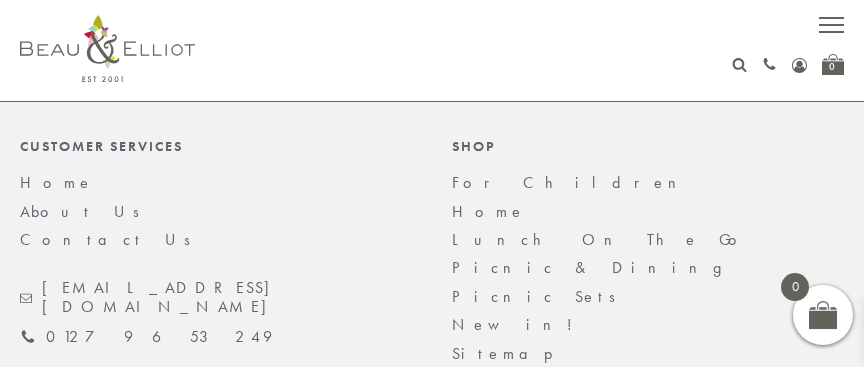scroll, scrollTop: 4897, scrollLeft: 0, axis: vertical 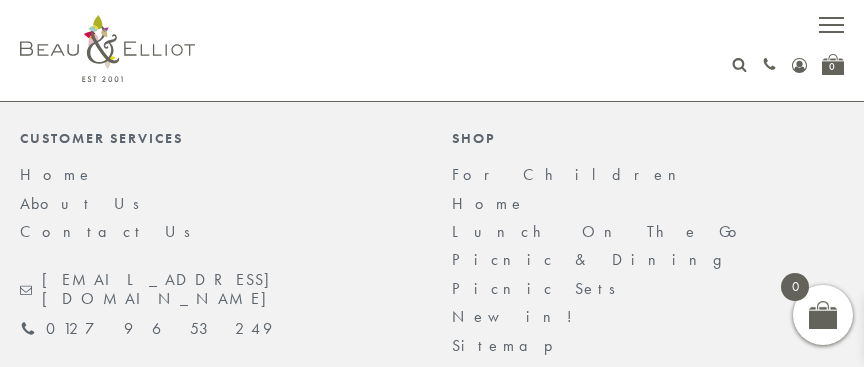 click on "Home" at bounding box center (489, 203) 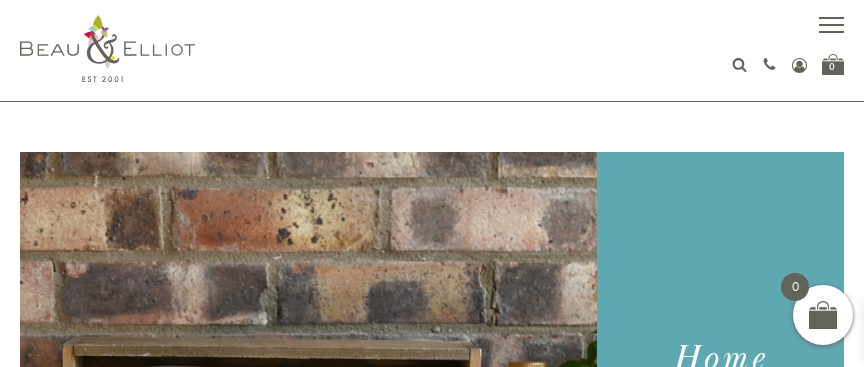 scroll, scrollTop: 0, scrollLeft: 0, axis: both 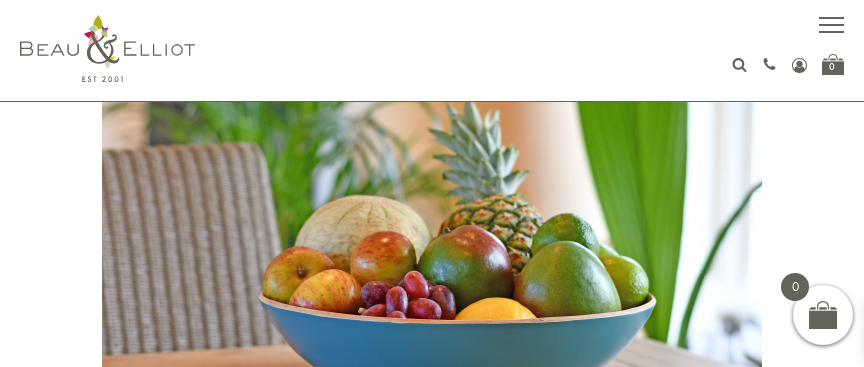 click at bounding box center (432, 204) 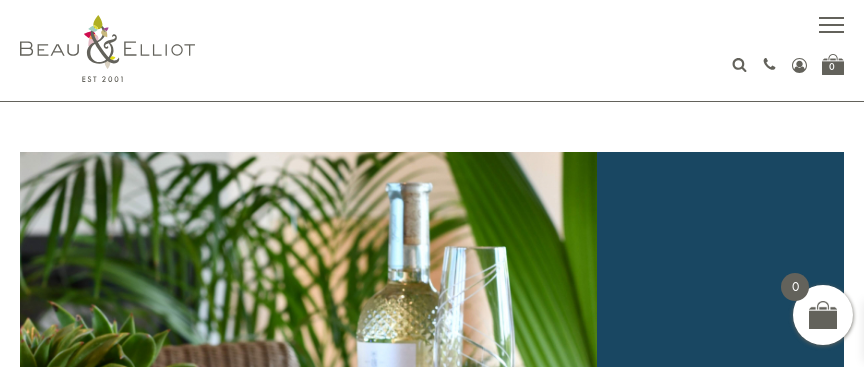 scroll, scrollTop: 0, scrollLeft: 0, axis: both 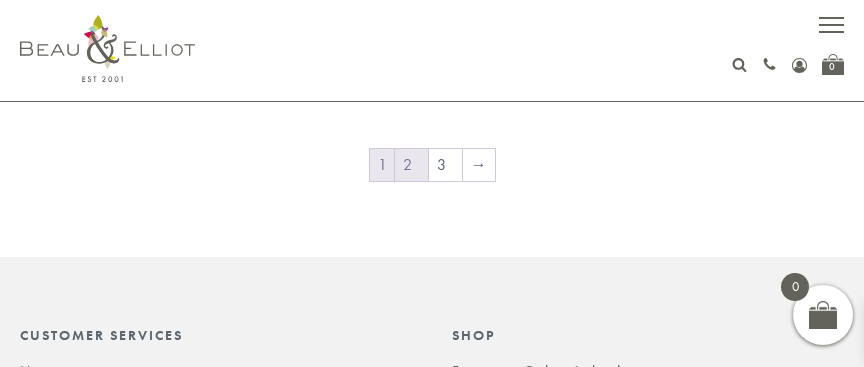 click on "2" at bounding box center [411, 165] 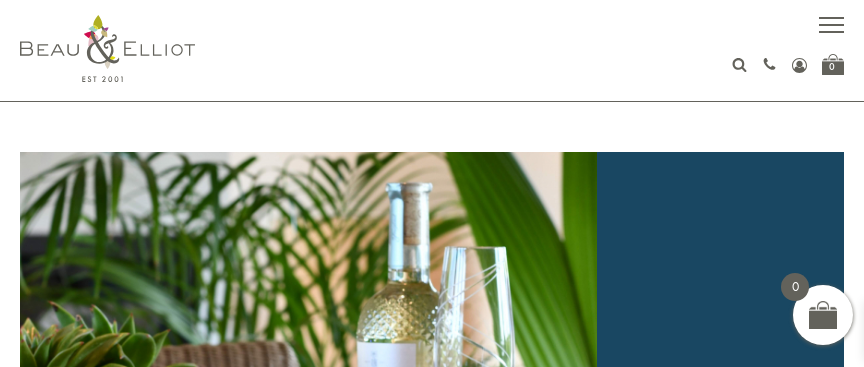 scroll, scrollTop: 0, scrollLeft: 0, axis: both 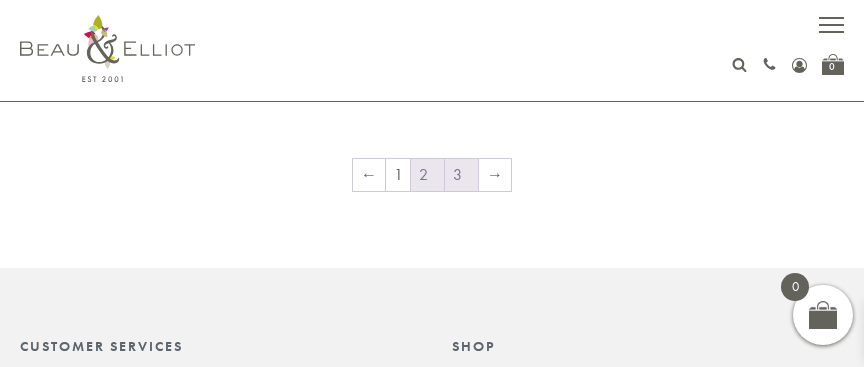 click on "3" at bounding box center [461, 175] 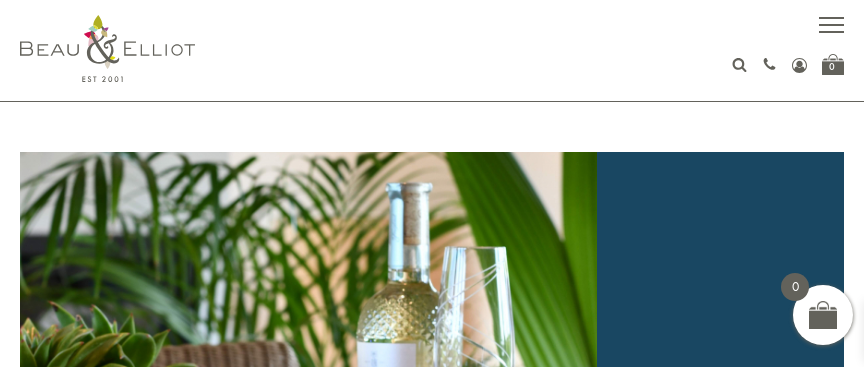 scroll, scrollTop: 0, scrollLeft: 0, axis: both 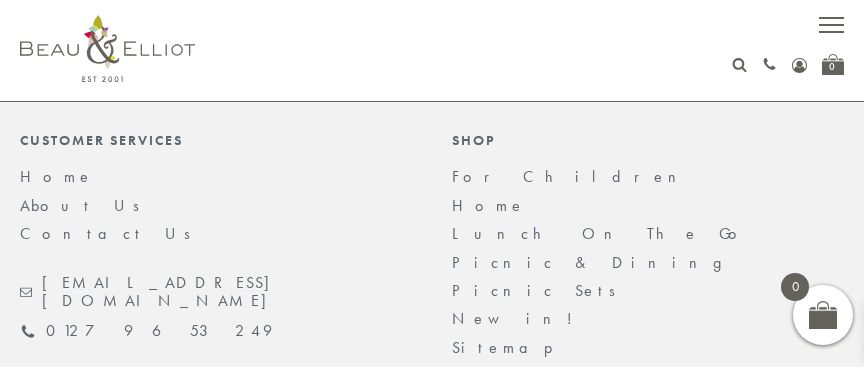 click on "Picnic & Dining" at bounding box center [597, 262] 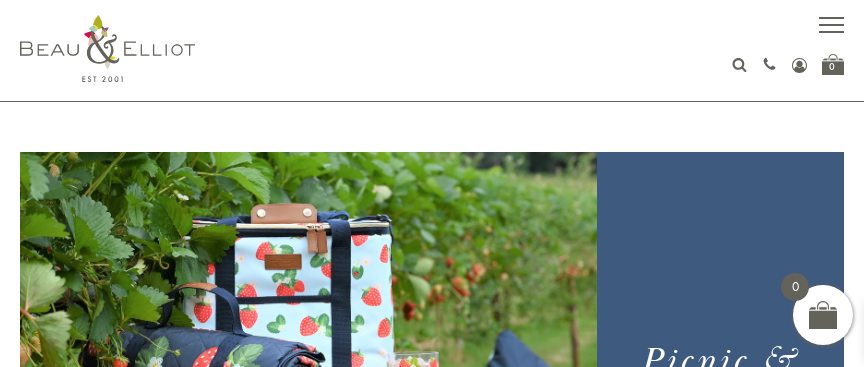 scroll, scrollTop: 0, scrollLeft: 0, axis: both 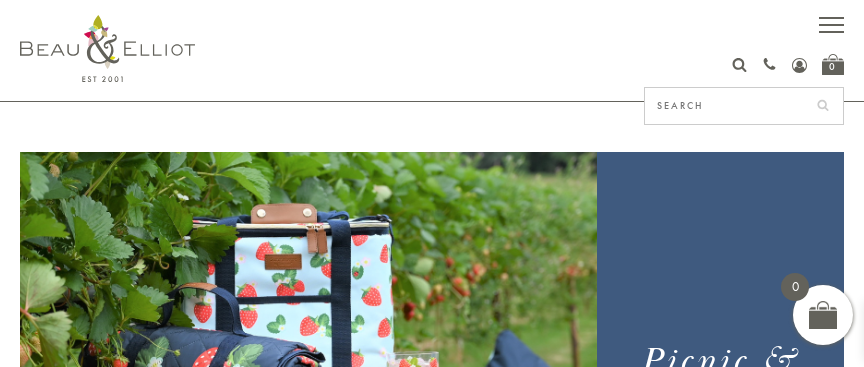 click at bounding box center [724, 106] 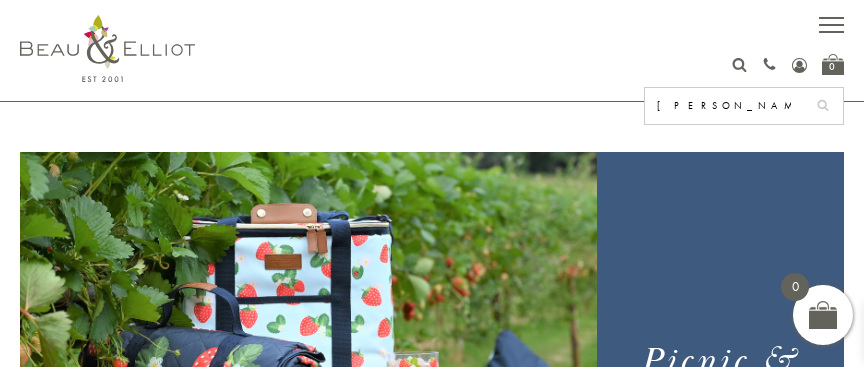 type on "[PERSON_NAME]" 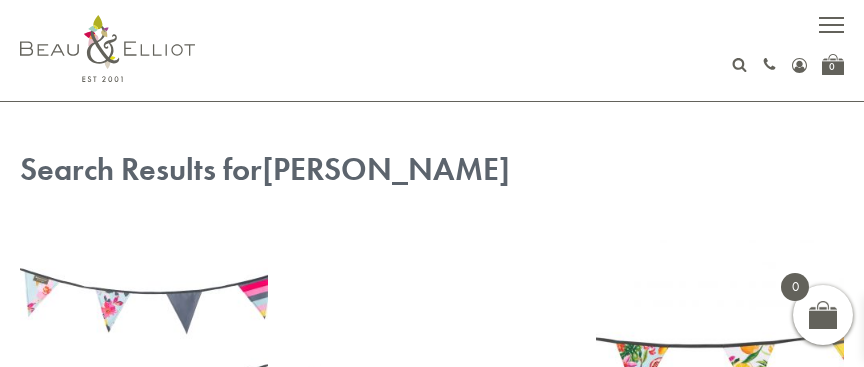 scroll, scrollTop: 0, scrollLeft: 0, axis: both 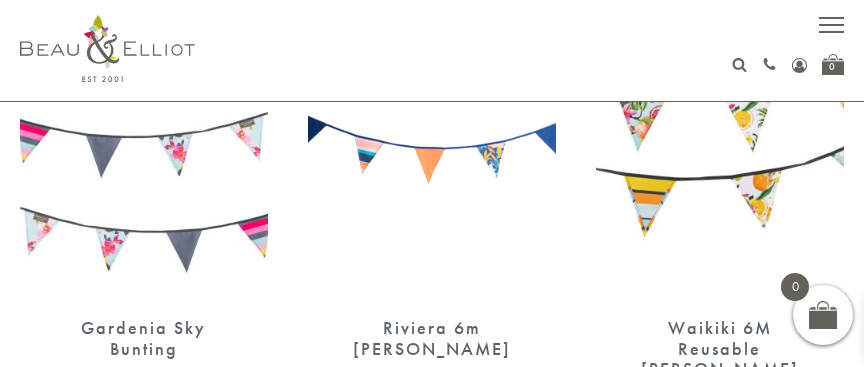 click on "Riviera 6m [PERSON_NAME]" at bounding box center [432, 338] 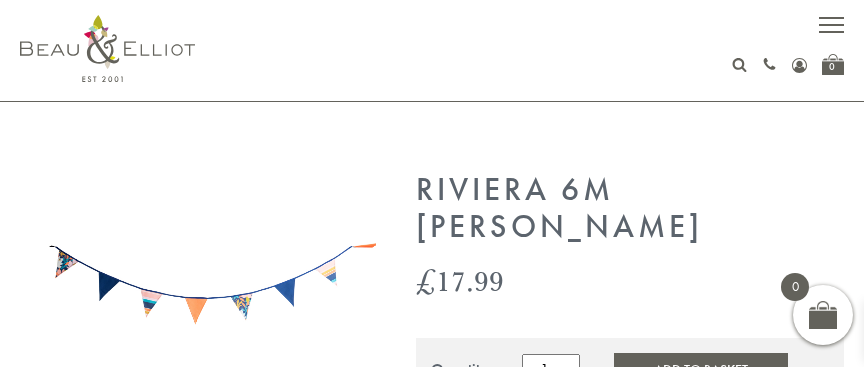 scroll, scrollTop: 0, scrollLeft: 0, axis: both 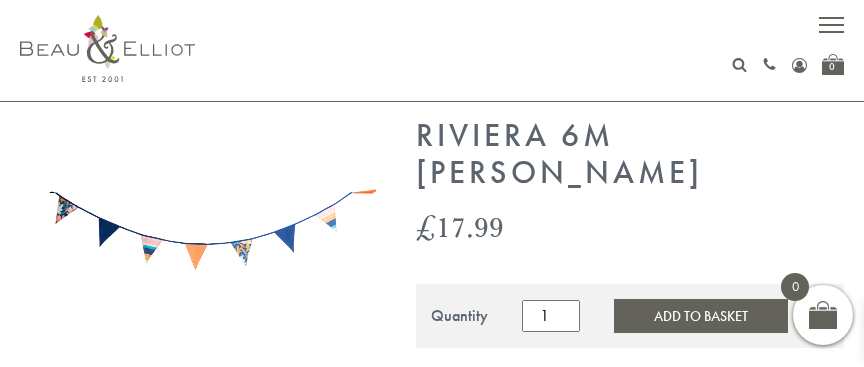 click on "1" at bounding box center [551, 316] 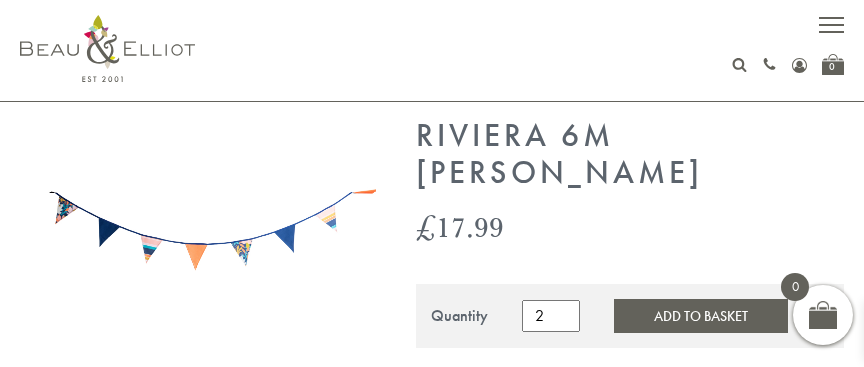 type on "2" 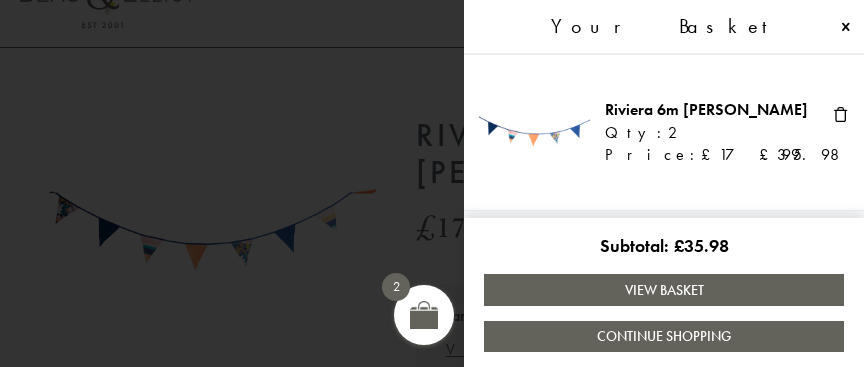 click on "View Basket" at bounding box center [664, 289] 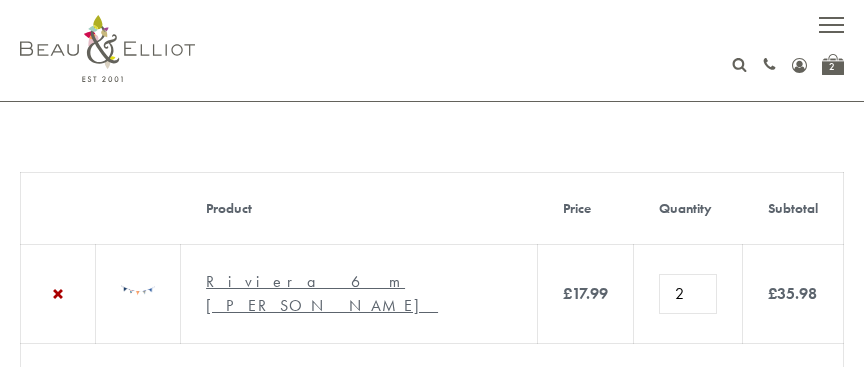 scroll, scrollTop: 0, scrollLeft: 0, axis: both 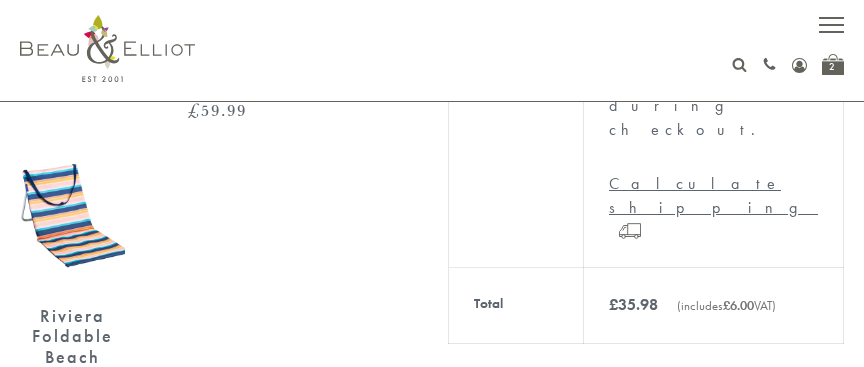 click on "Proceed to checkout" at bounding box center (646, 406) 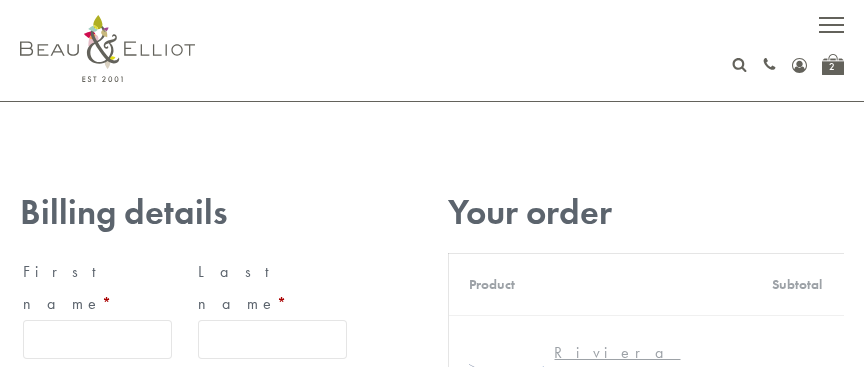 scroll, scrollTop: 0, scrollLeft: 0, axis: both 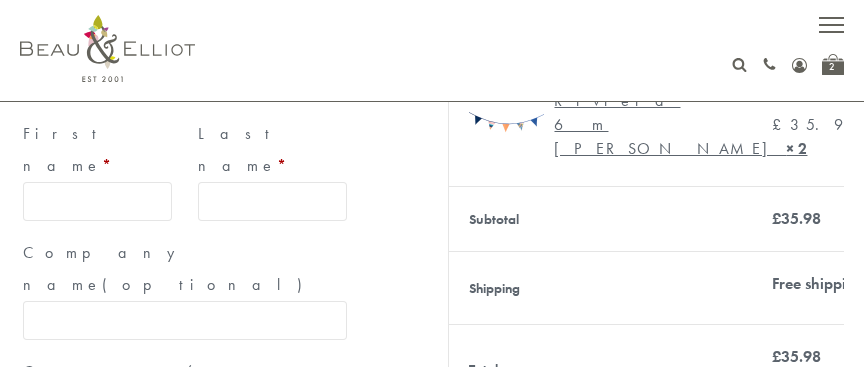 click on "First name  *" at bounding box center [97, 201] 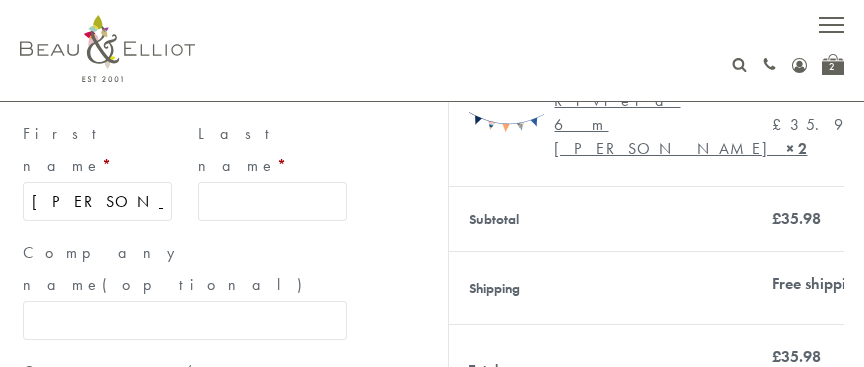type on "[PERSON_NAME]" 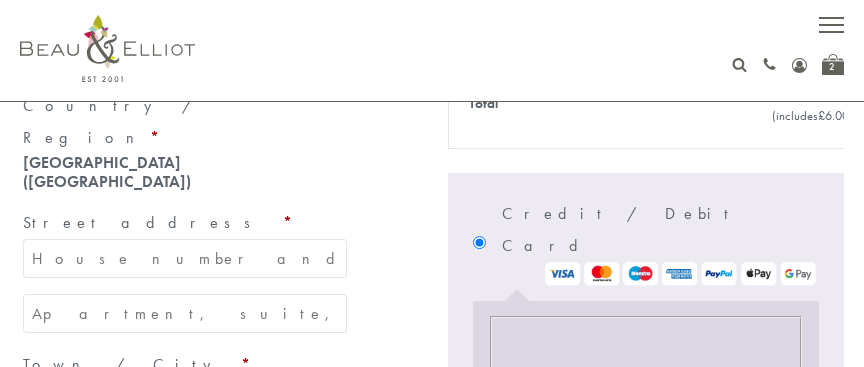 scroll, scrollTop: 540, scrollLeft: 0, axis: vertical 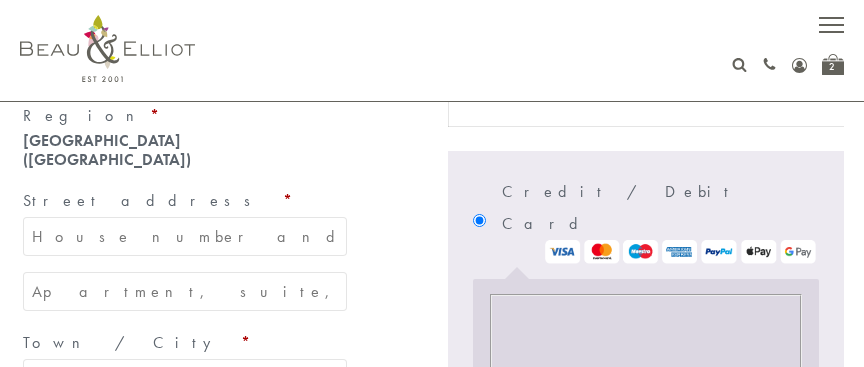 type on "[PERSON_NAME]" 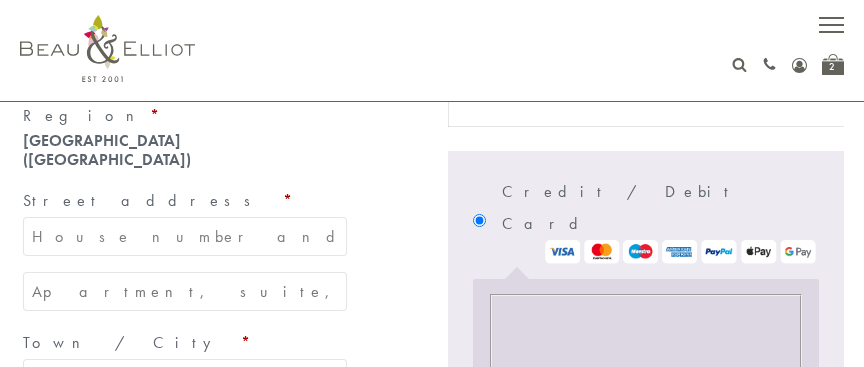 click on "Street address   *" at bounding box center (185, 236) 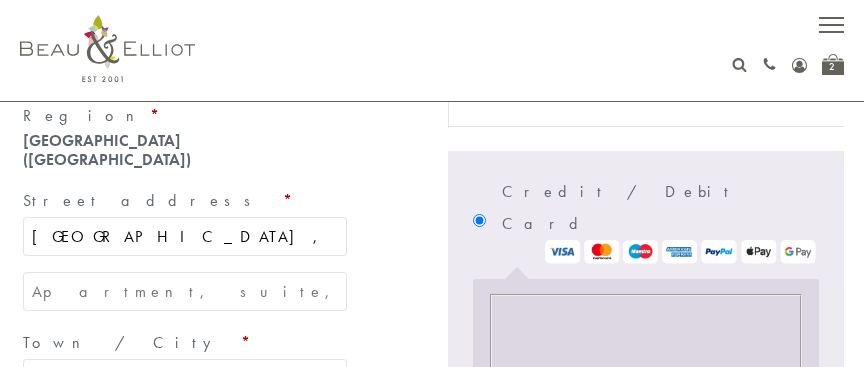 type on "[GEOGRAPHIC_DATA], [PERSON_NAME]" 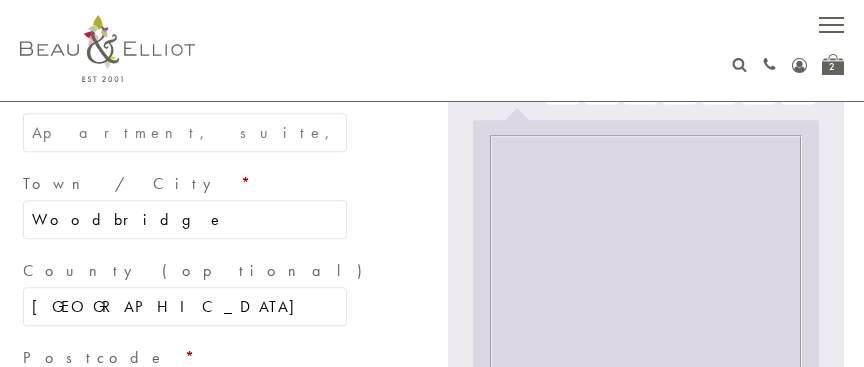scroll, scrollTop: 702, scrollLeft: 0, axis: vertical 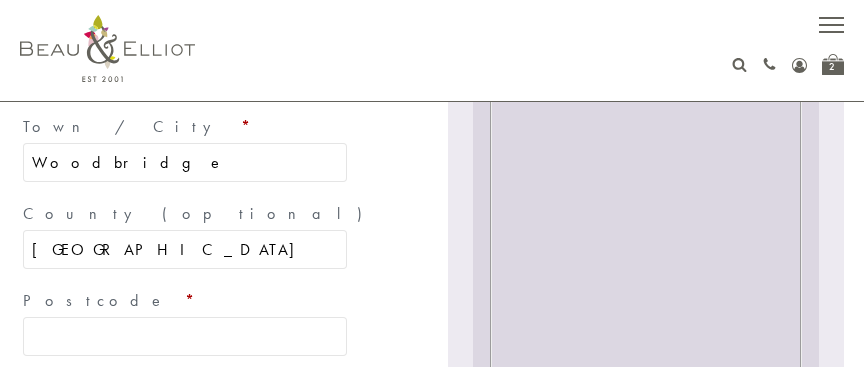 type on "[GEOGRAPHIC_DATA]" 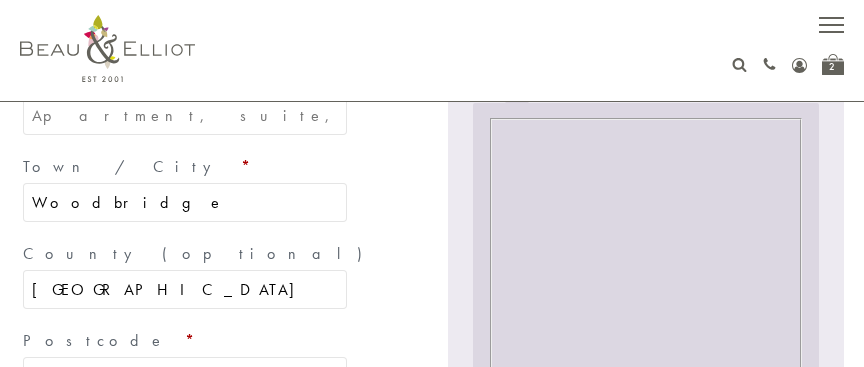 scroll, scrollTop: 756, scrollLeft: 0, axis: vertical 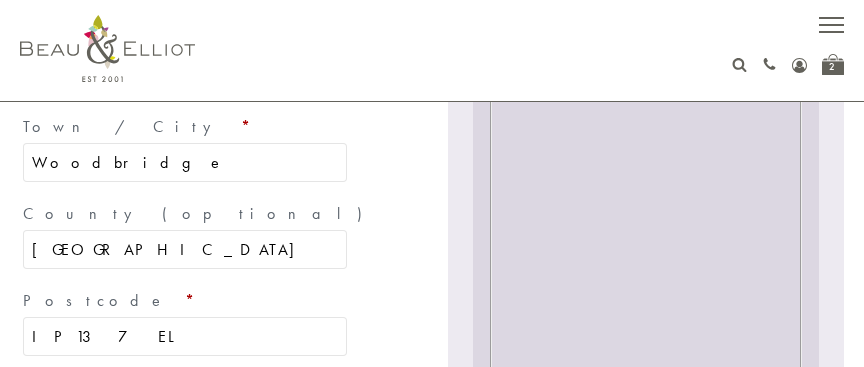 type on "IP13 7EL" 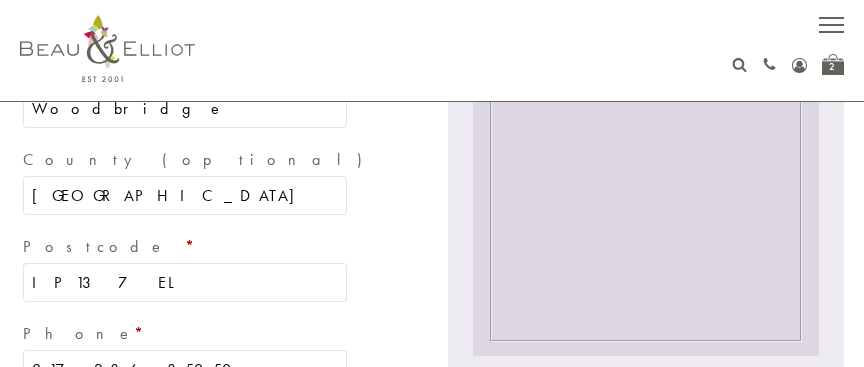 type on "01728685050" 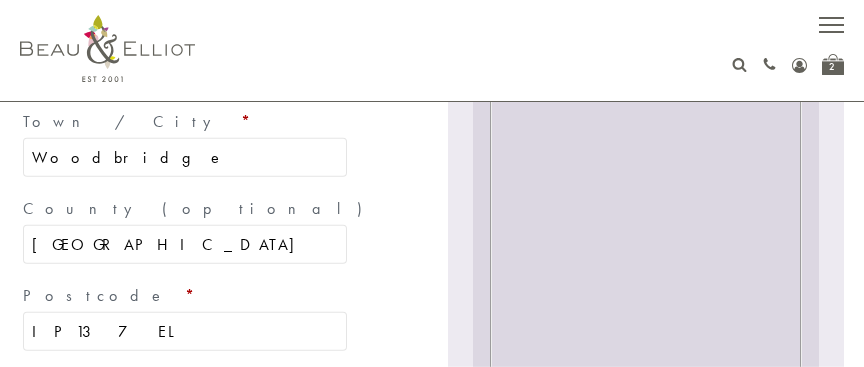 scroll, scrollTop: 756, scrollLeft: 0, axis: vertical 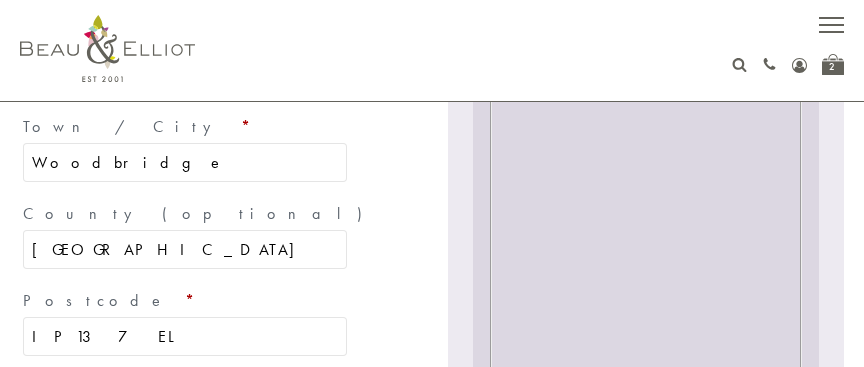 type on "[EMAIL_ADDRESS][DOMAIN_NAME]" 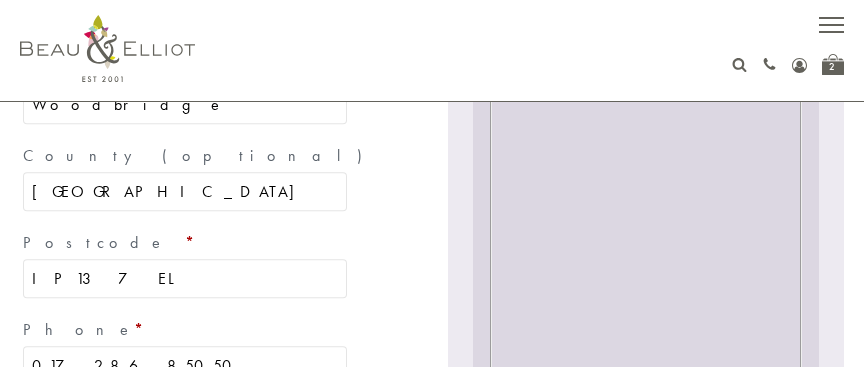 scroll, scrollTop: 801, scrollLeft: 0, axis: vertical 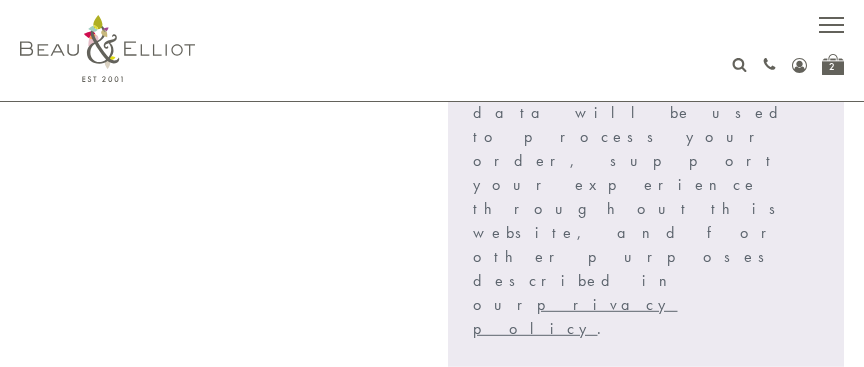 click on "I have read and agree to the website  terms and conditions   *" at bounding box center [482, 376] 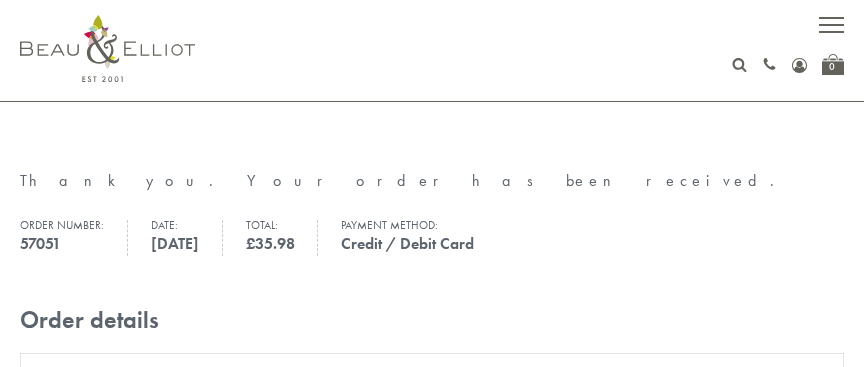 scroll, scrollTop: 0, scrollLeft: 0, axis: both 